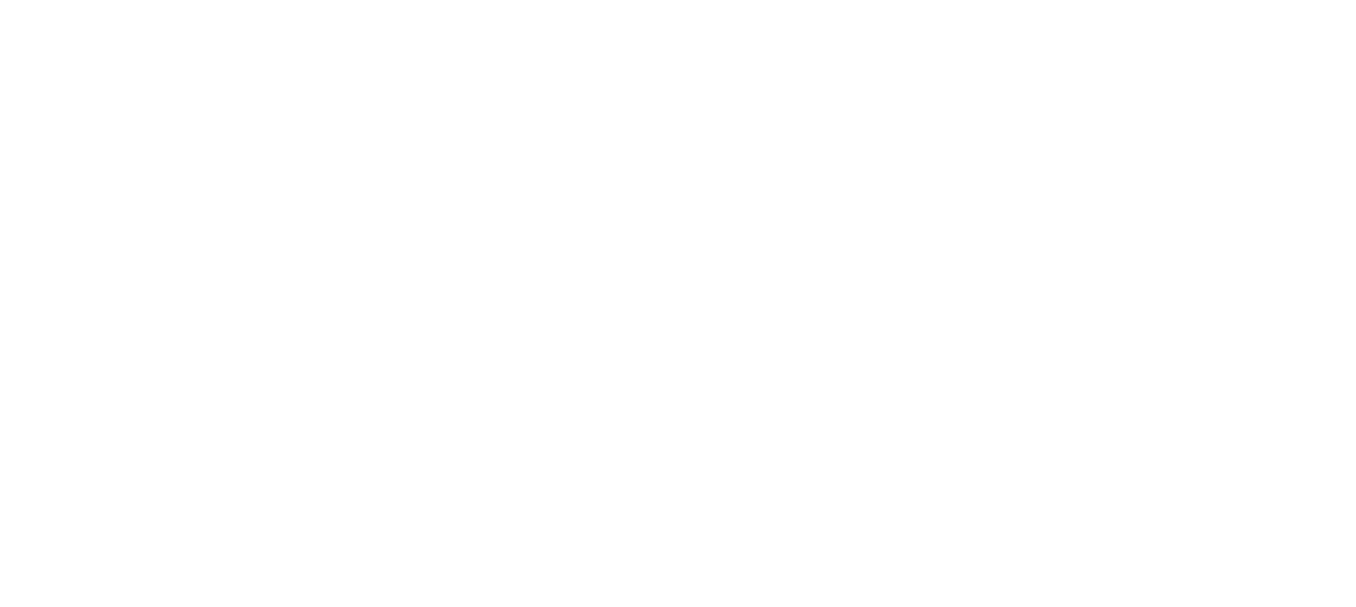 scroll, scrollTop: 0, scrollLeft: 0, axis: both 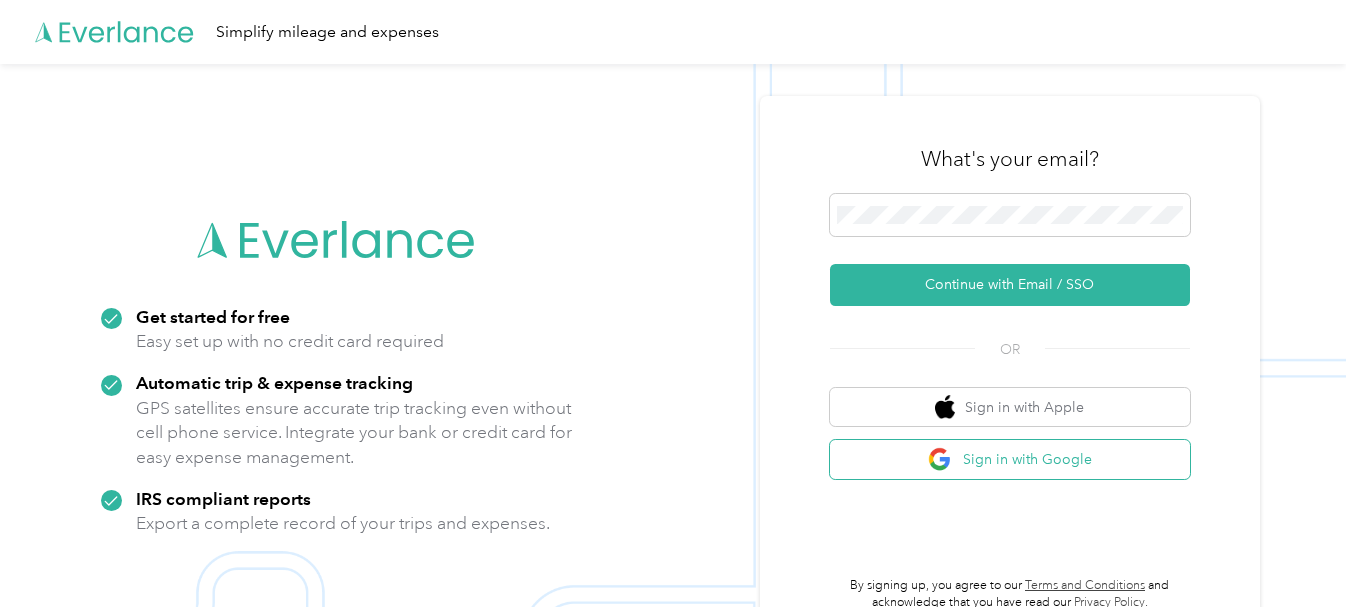 click on "Sign in with Google" at bounding box center [1010, 459] 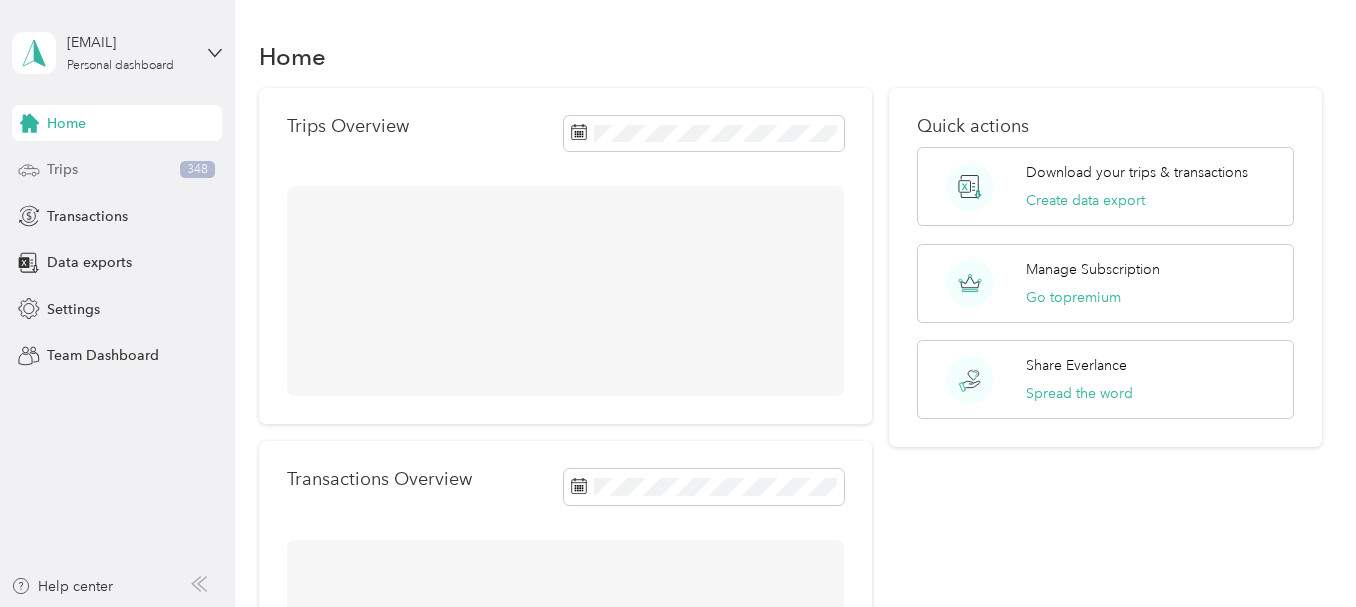 click on "Trips" at bounding box center (62, 169) 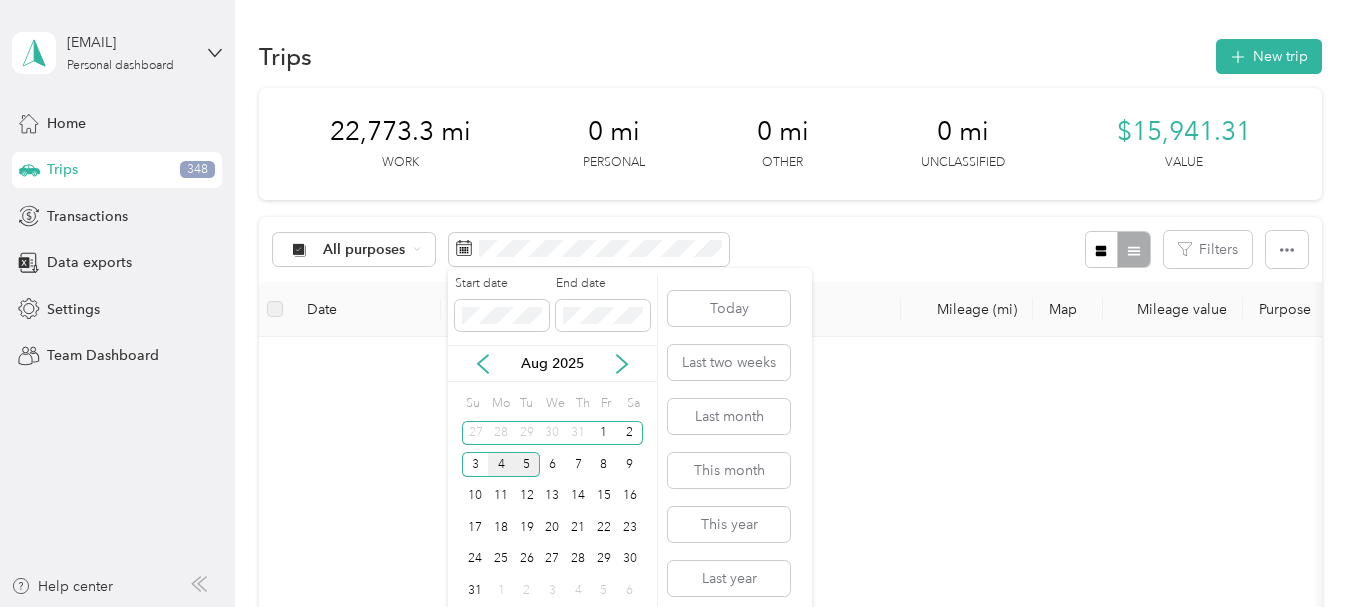 click on "4" at bounding box center [501, 464] 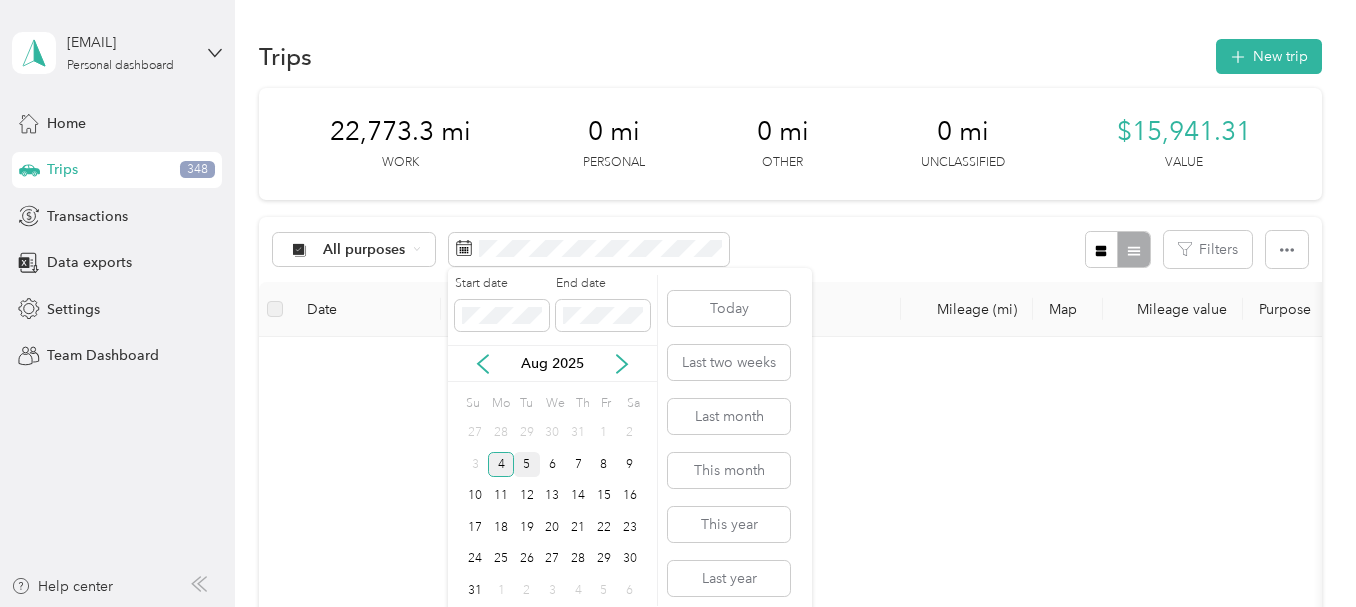 click on "4" at bounding box center (501, 464) 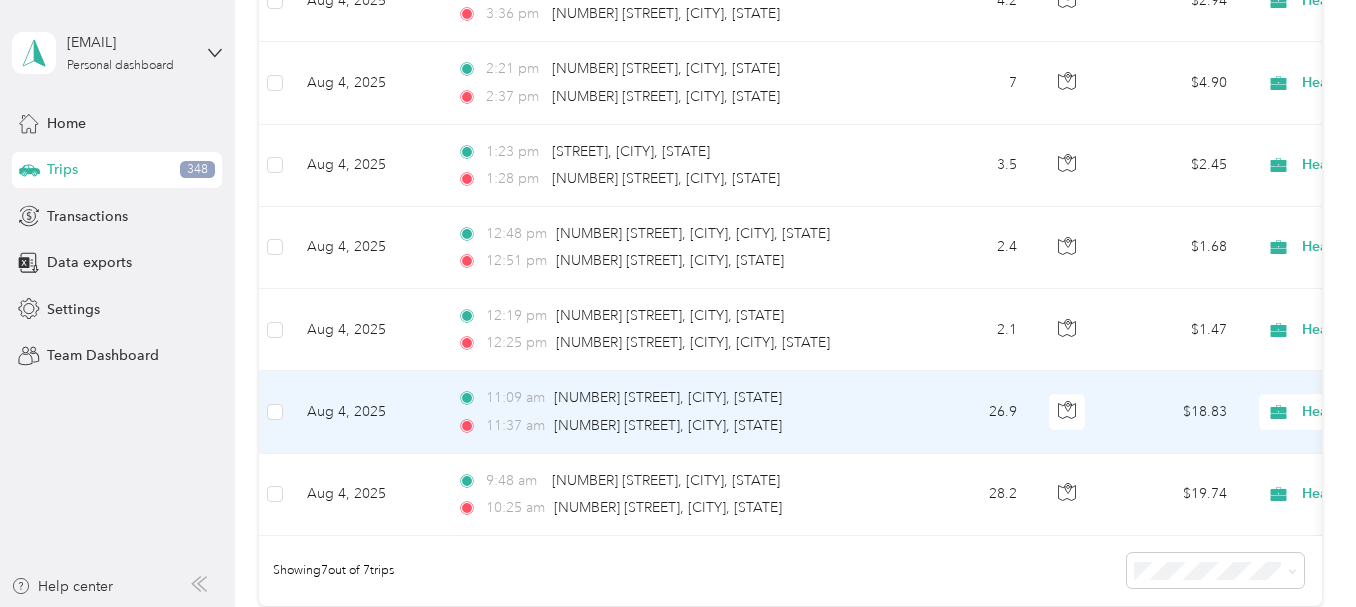 scroll, scrollTop: 600, scrollLeft: 0, axis: vertical 